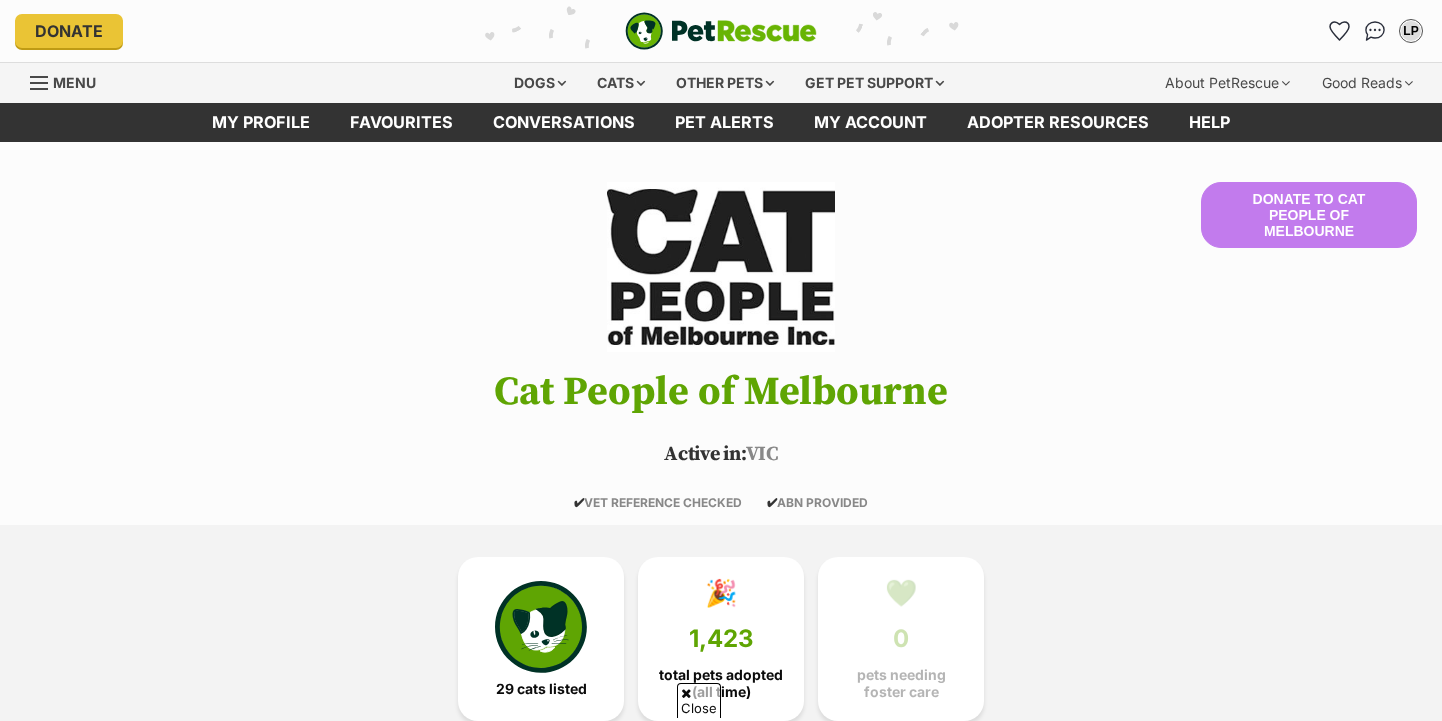 scroll, scrollTop: 198, scrollLeft: 0, axis: vertical 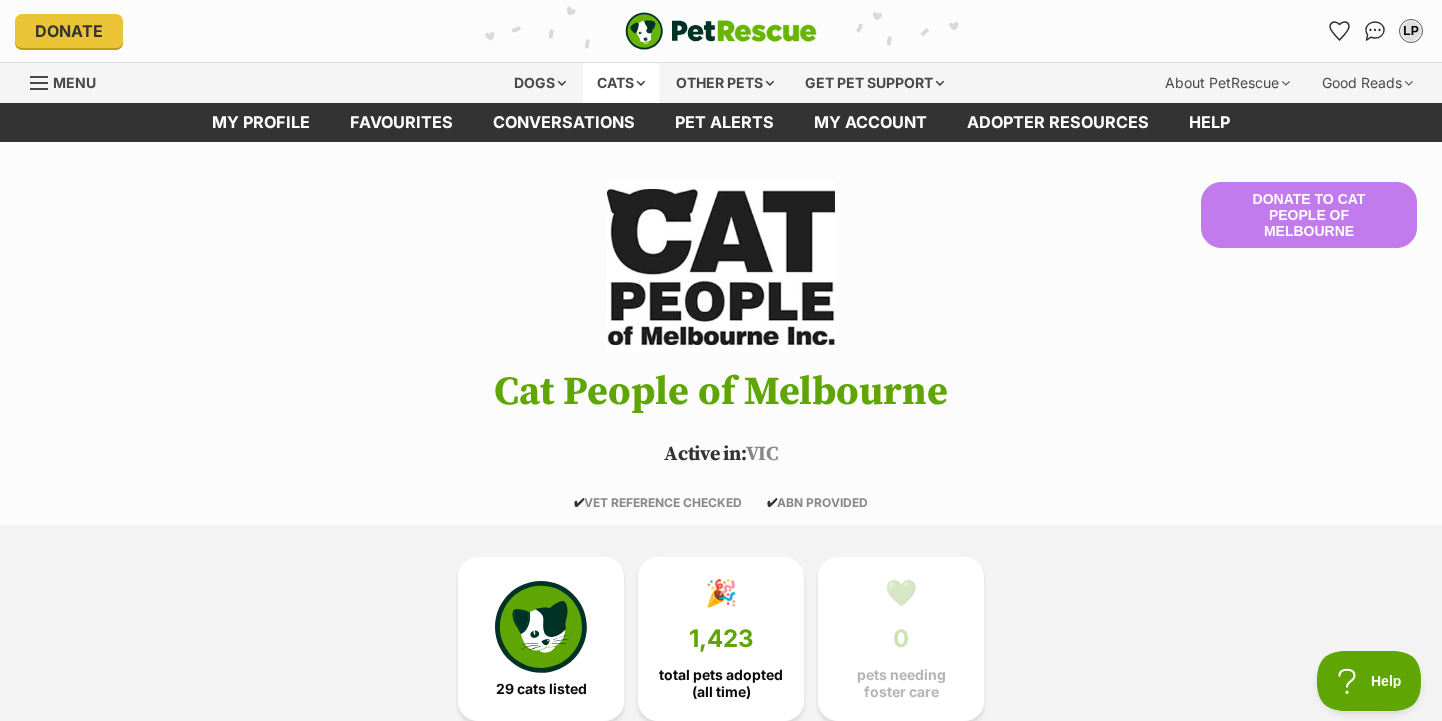 click on "Cats" at bounding box center [621, 83] 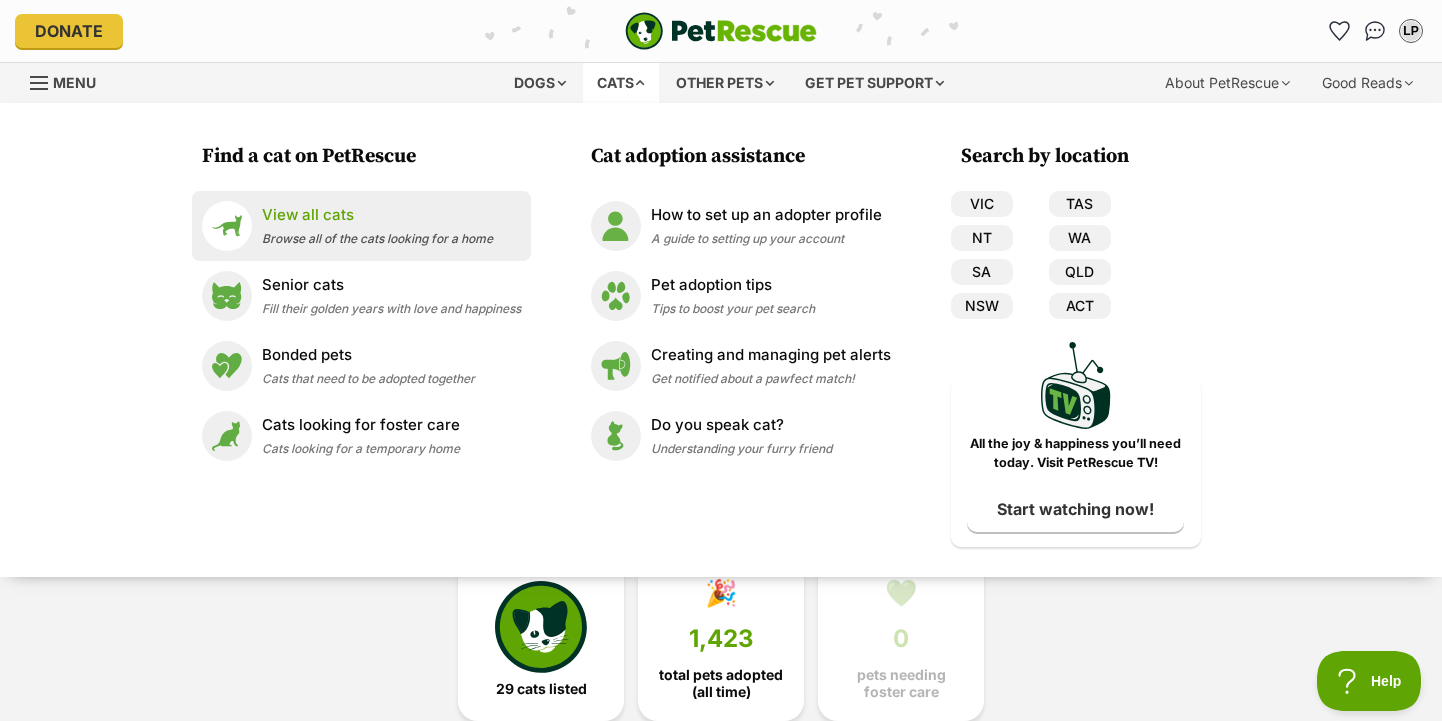 scroll, scrollTop: 0, scrollLeft: 0, axis: both 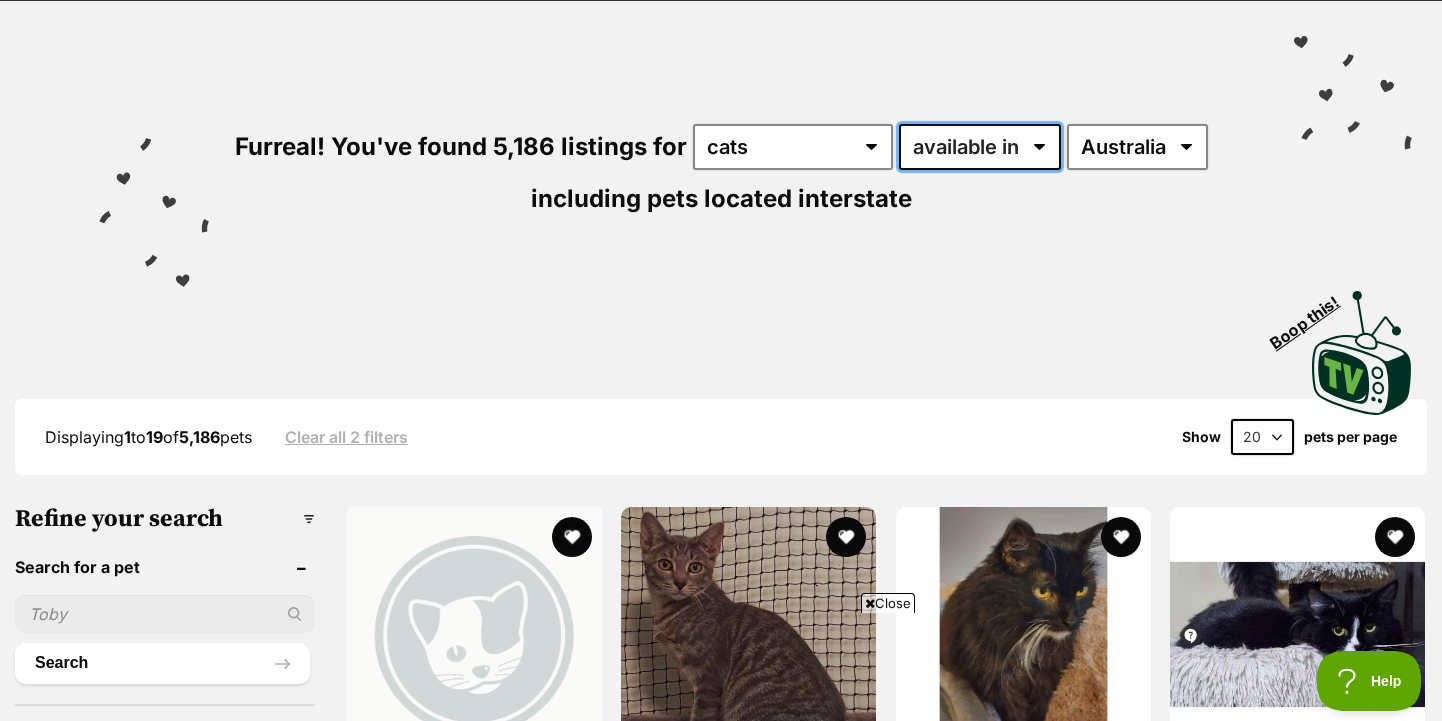 click on "available in
located in" at bounding box center (980, 147) 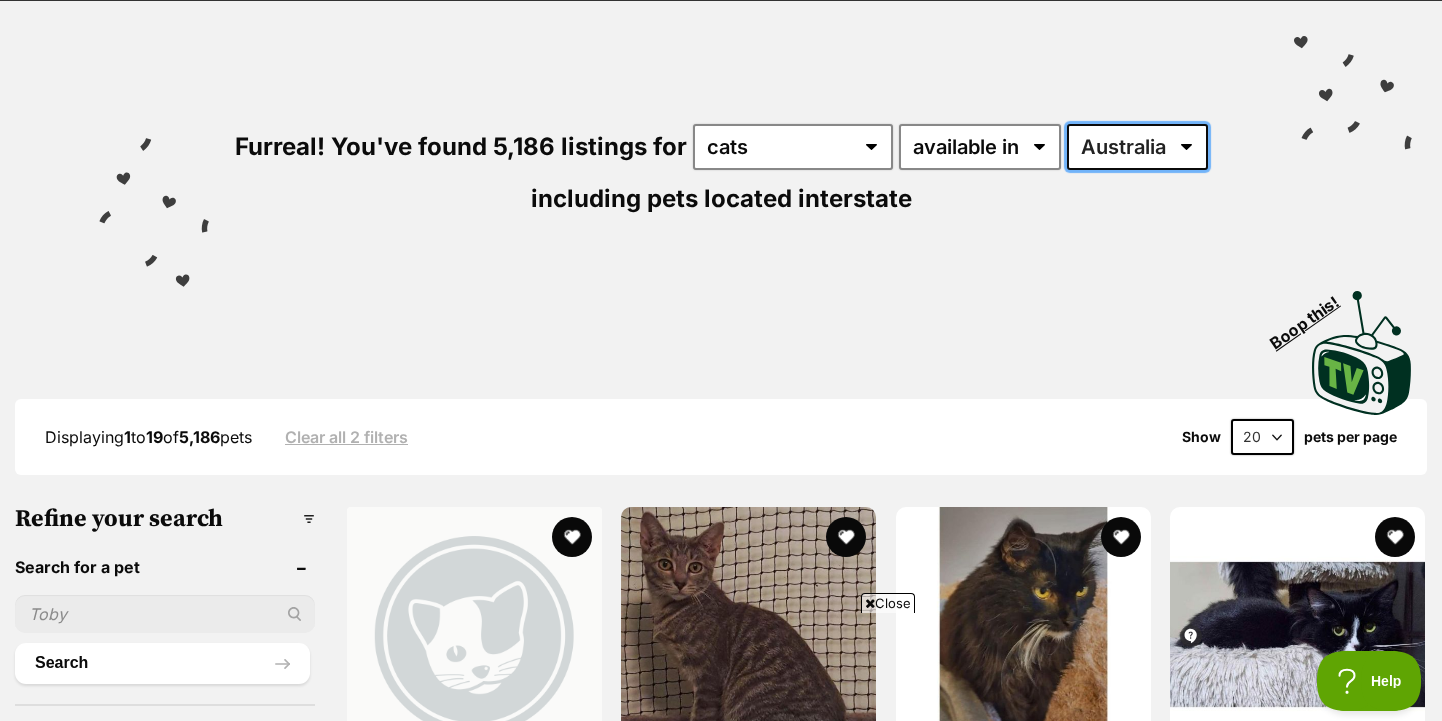 click on "Australia
ACT
NSW
NT
QLD
SA
TAS
VIC
WA" at bounding box center [1137, 147] 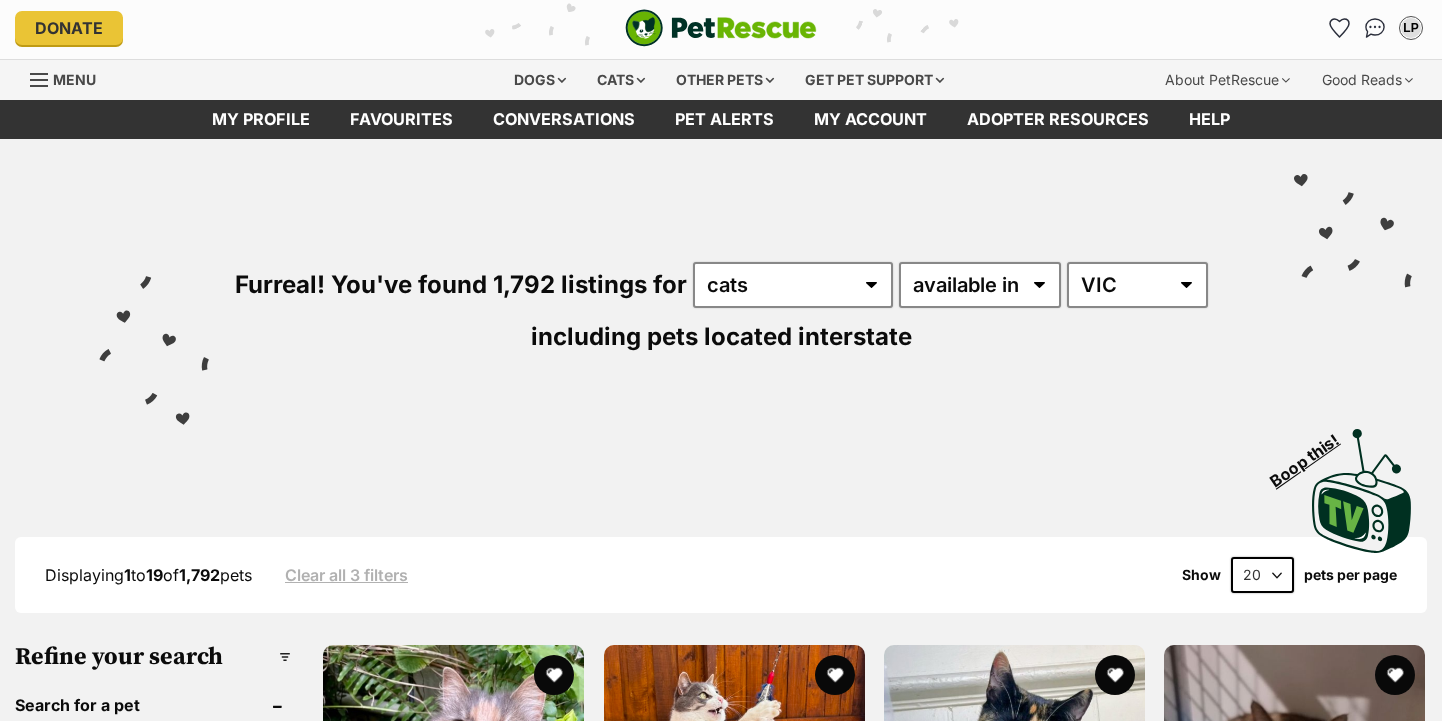 scroll, scrollTop: 85, scrollLeft: 0, axis: vertical 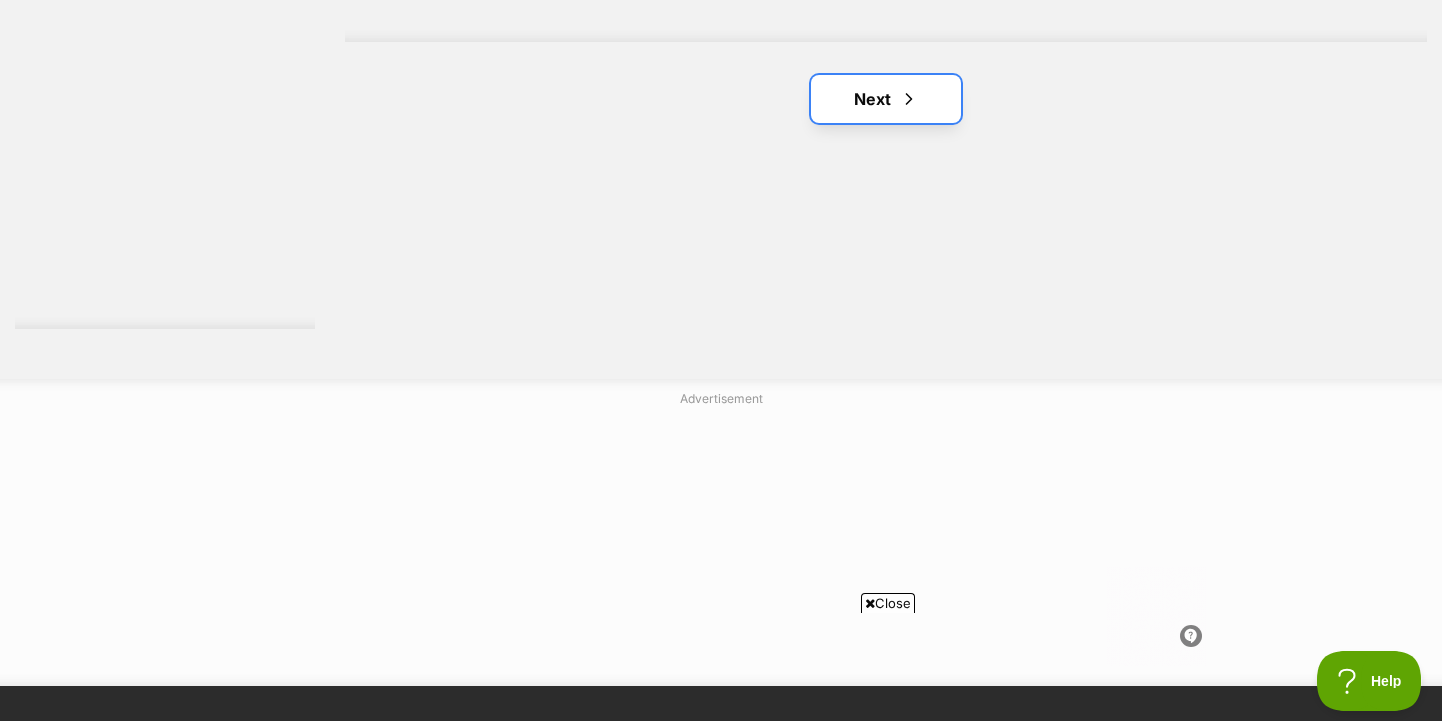 click on "Next" at bounding box center [886, 99] 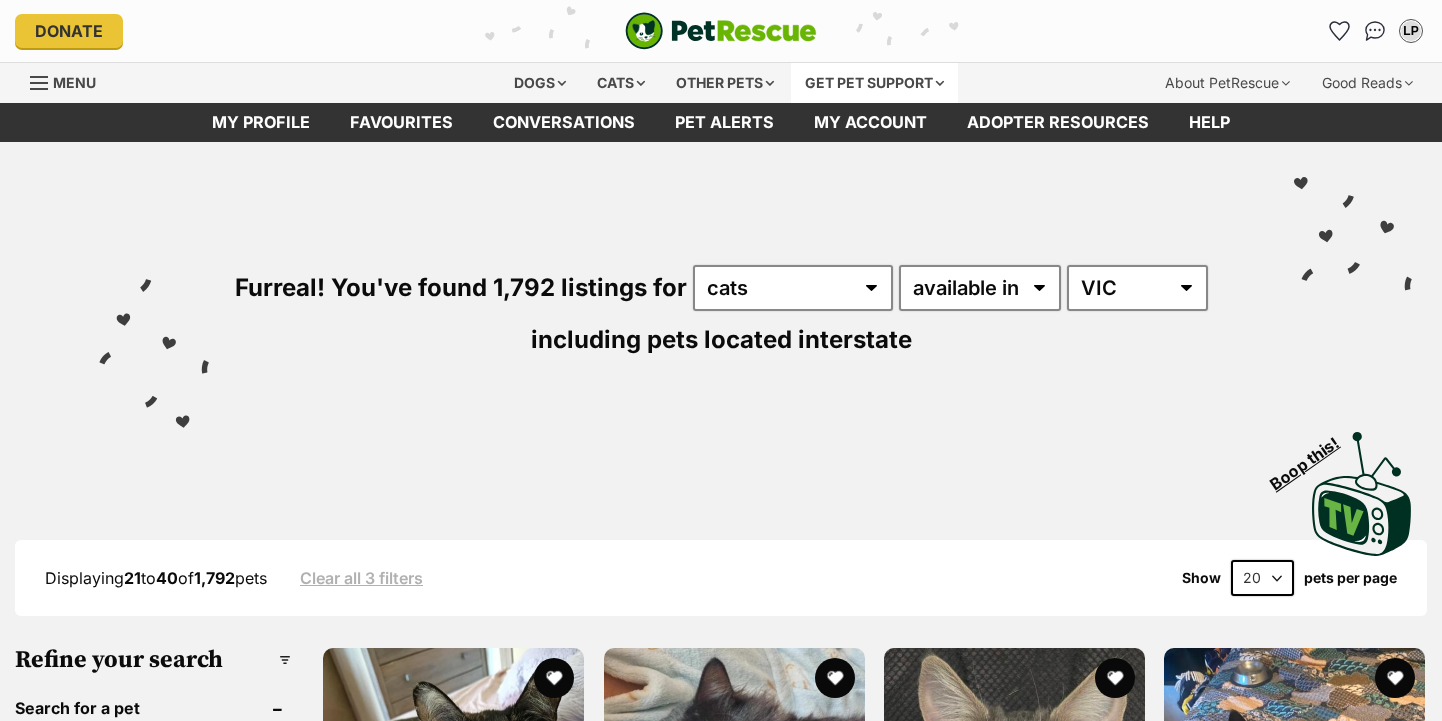 scroll, scrollTop: 0, scrollLeft: 0, axis: both 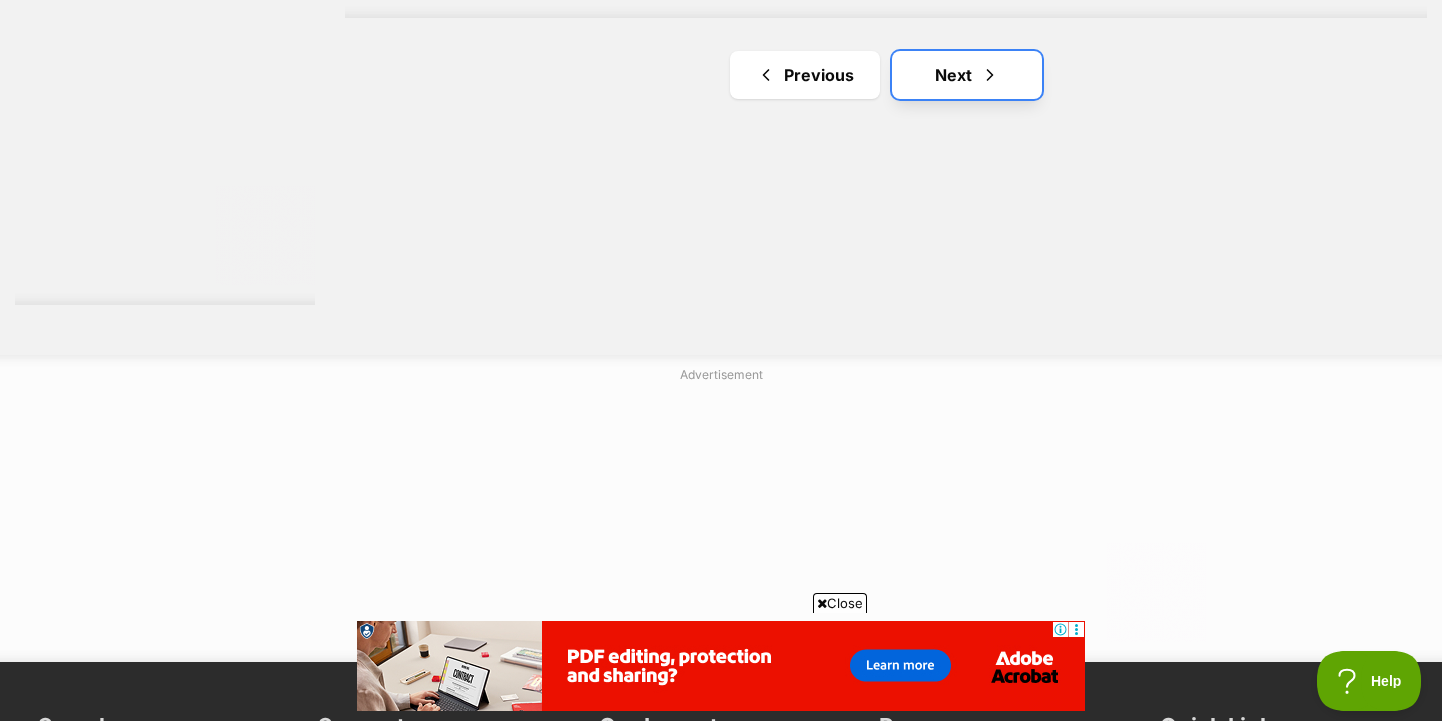 click at bounding box center (990, 75) 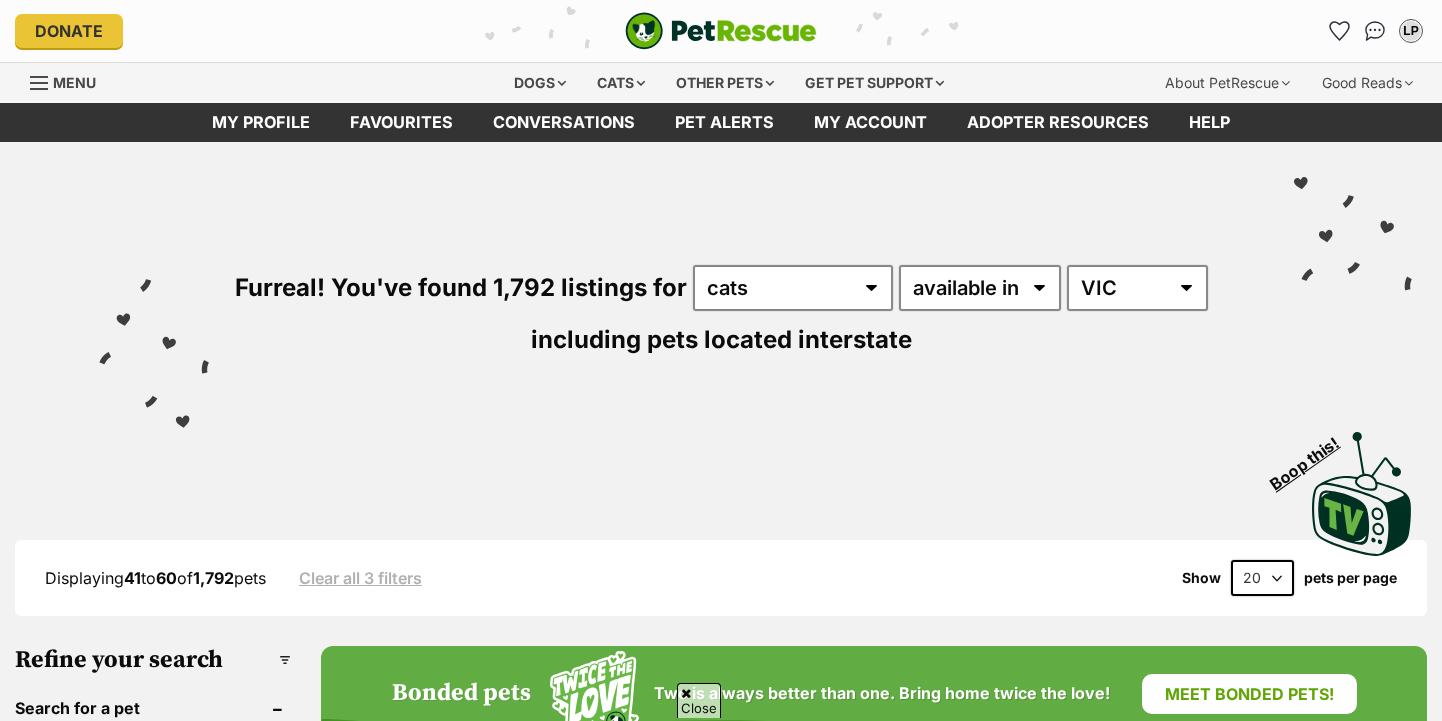 scroll, scrollTop: 424, scrollLeft: 0, axis: vertical 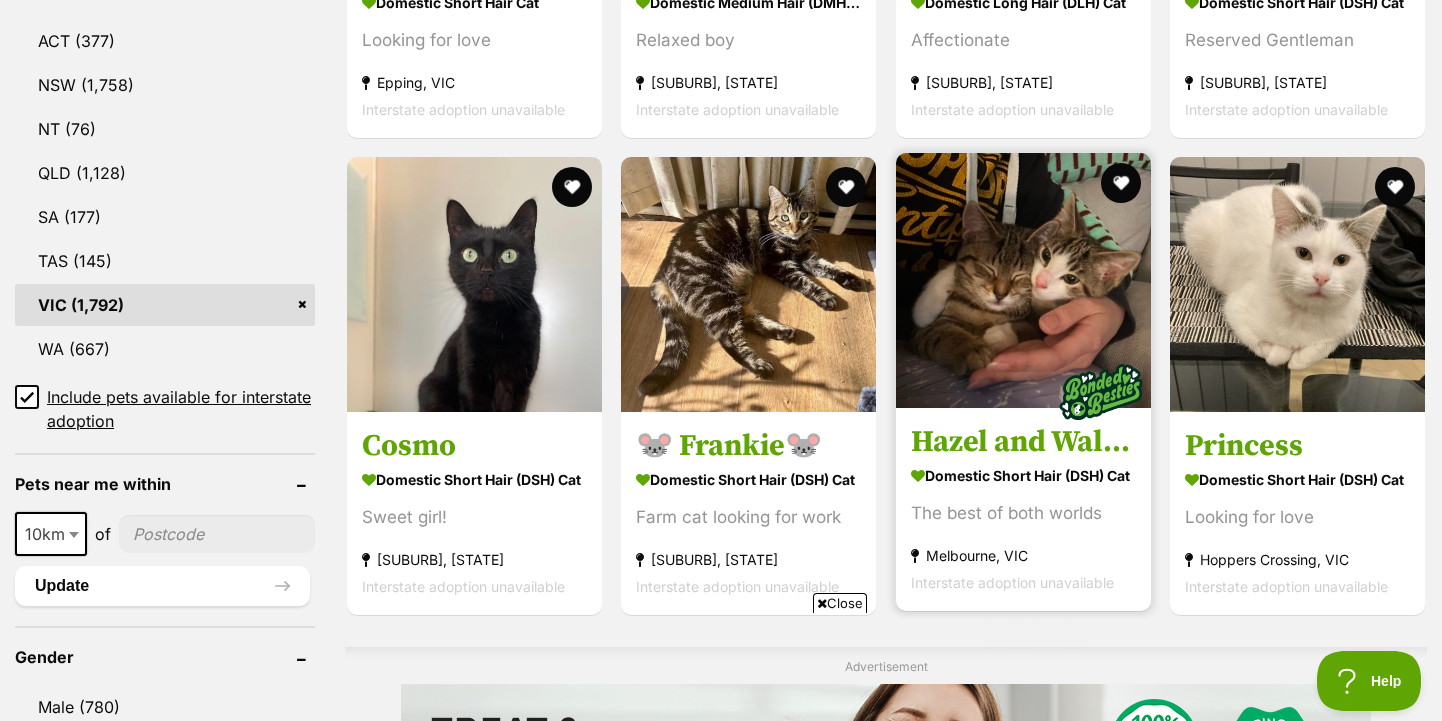 click on "Hazel and Walnut" at bounding box center [1023, 442] 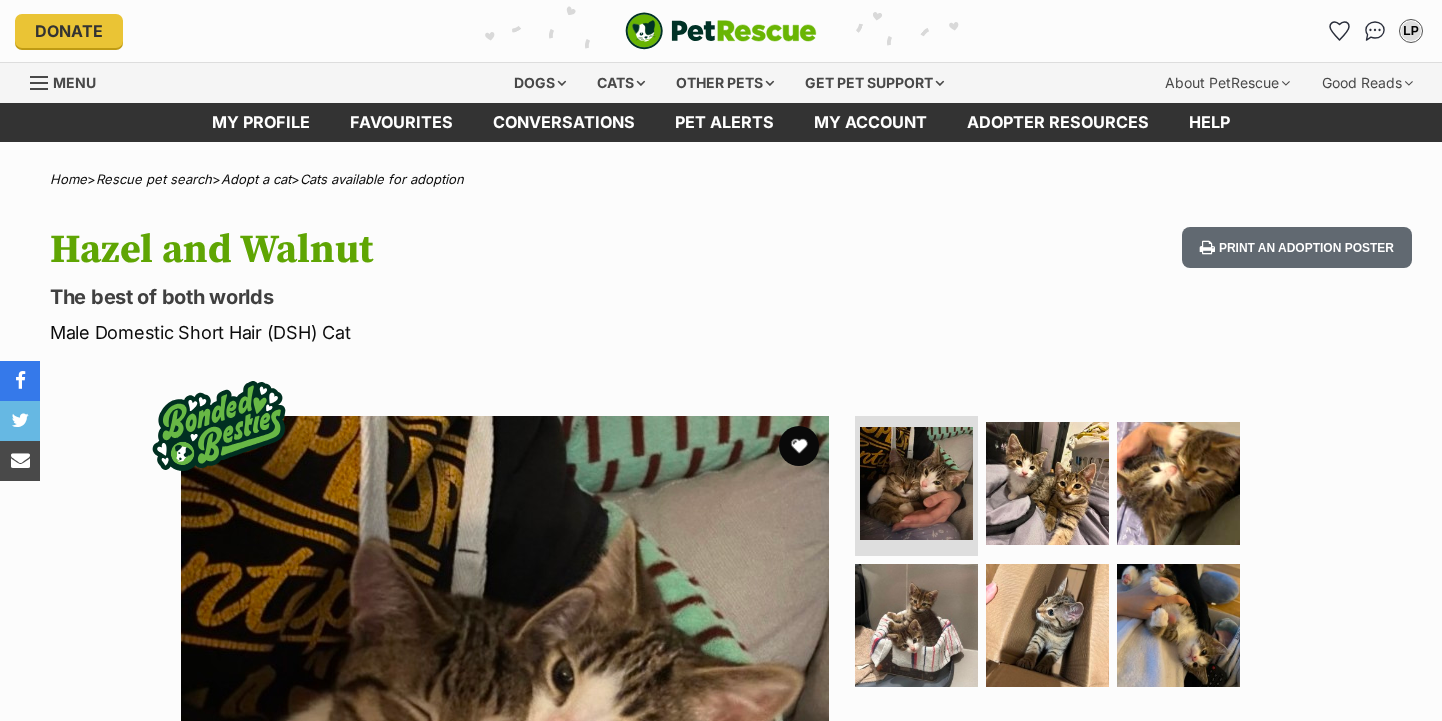 scroll, scrollTop: 0, scrollLeft: 0, axis: both 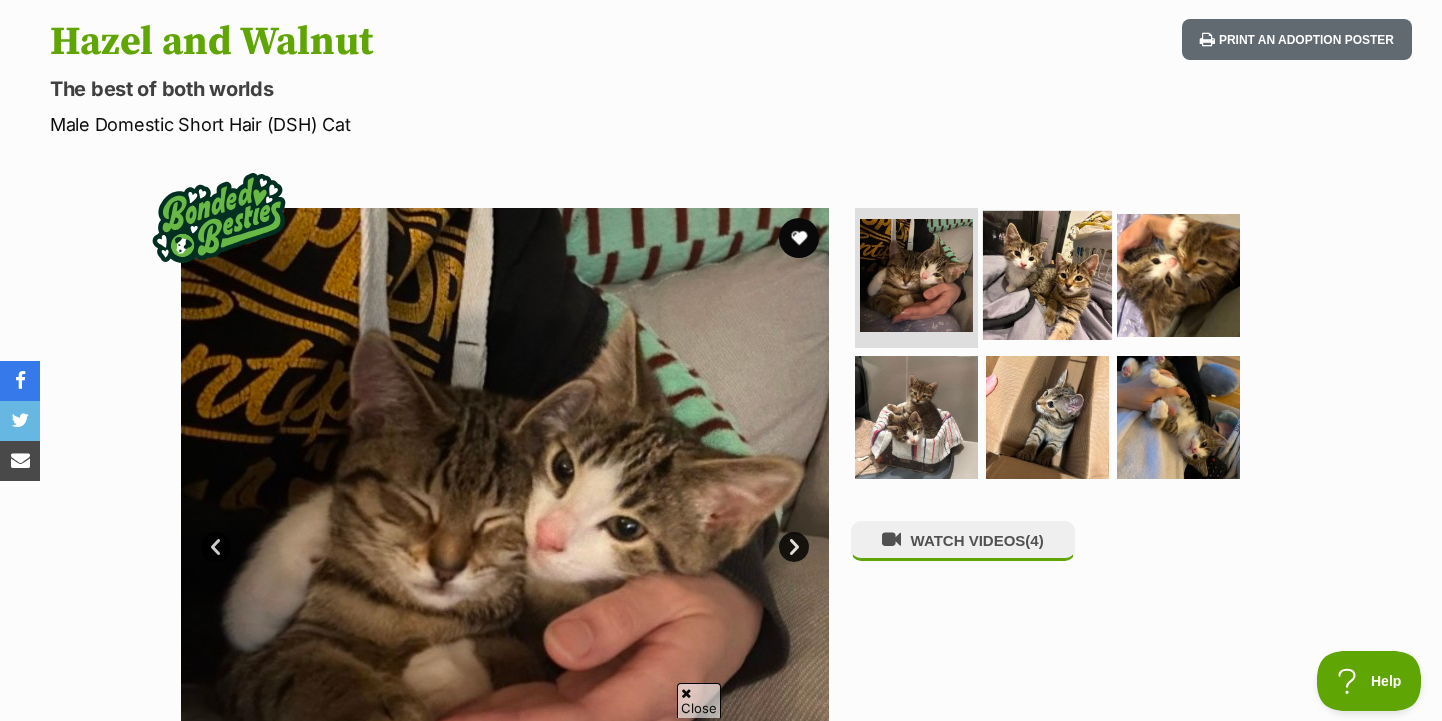 click at bounding box center (1047, 275) 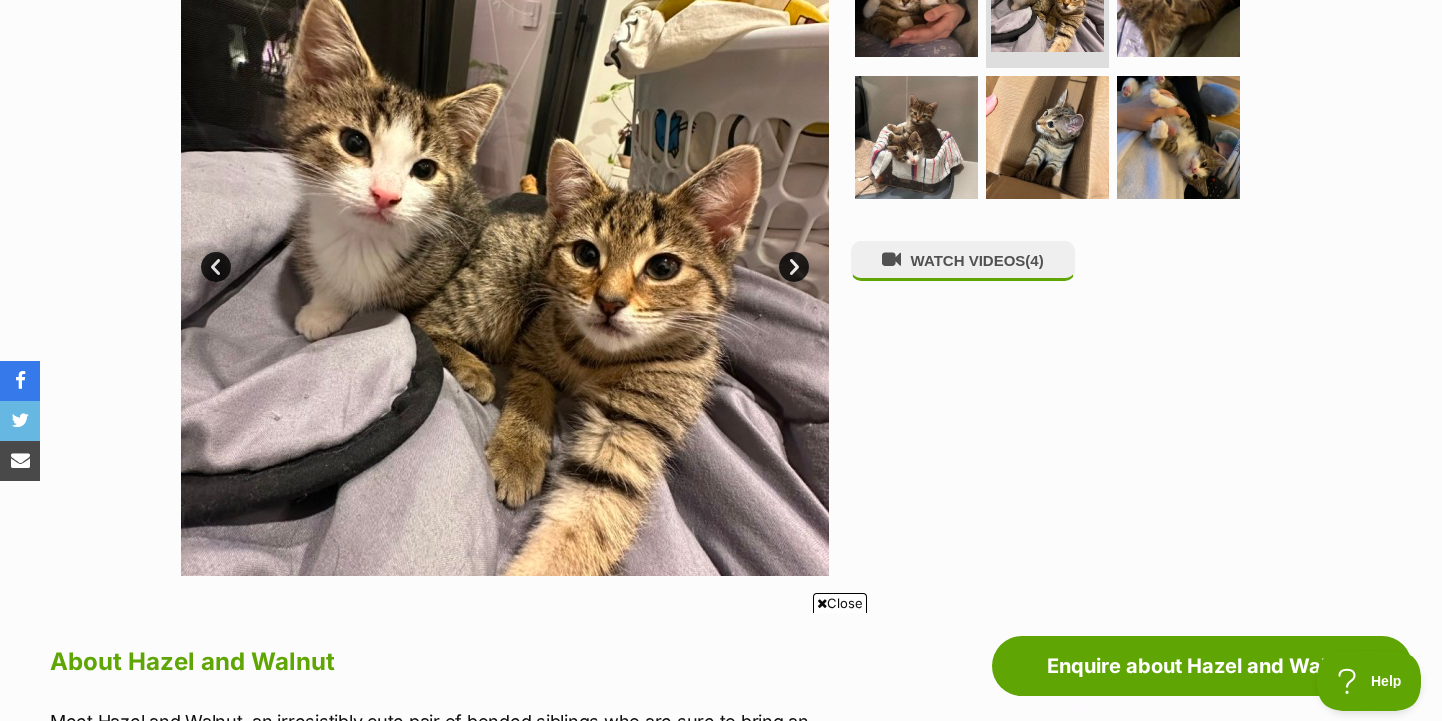 scroll, scrollTop: 0, scrollLeft: 0, axis: both 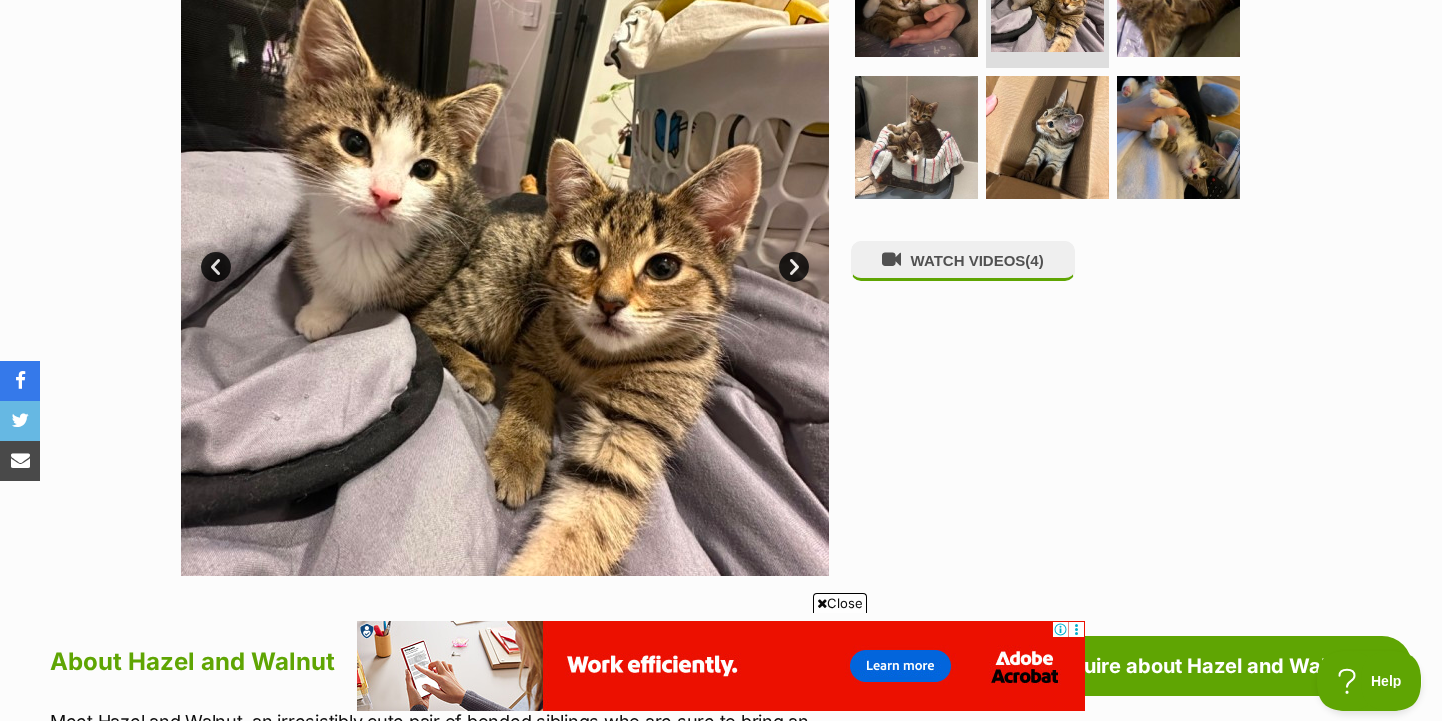 click on "Next" at bounding box center (794, 267) 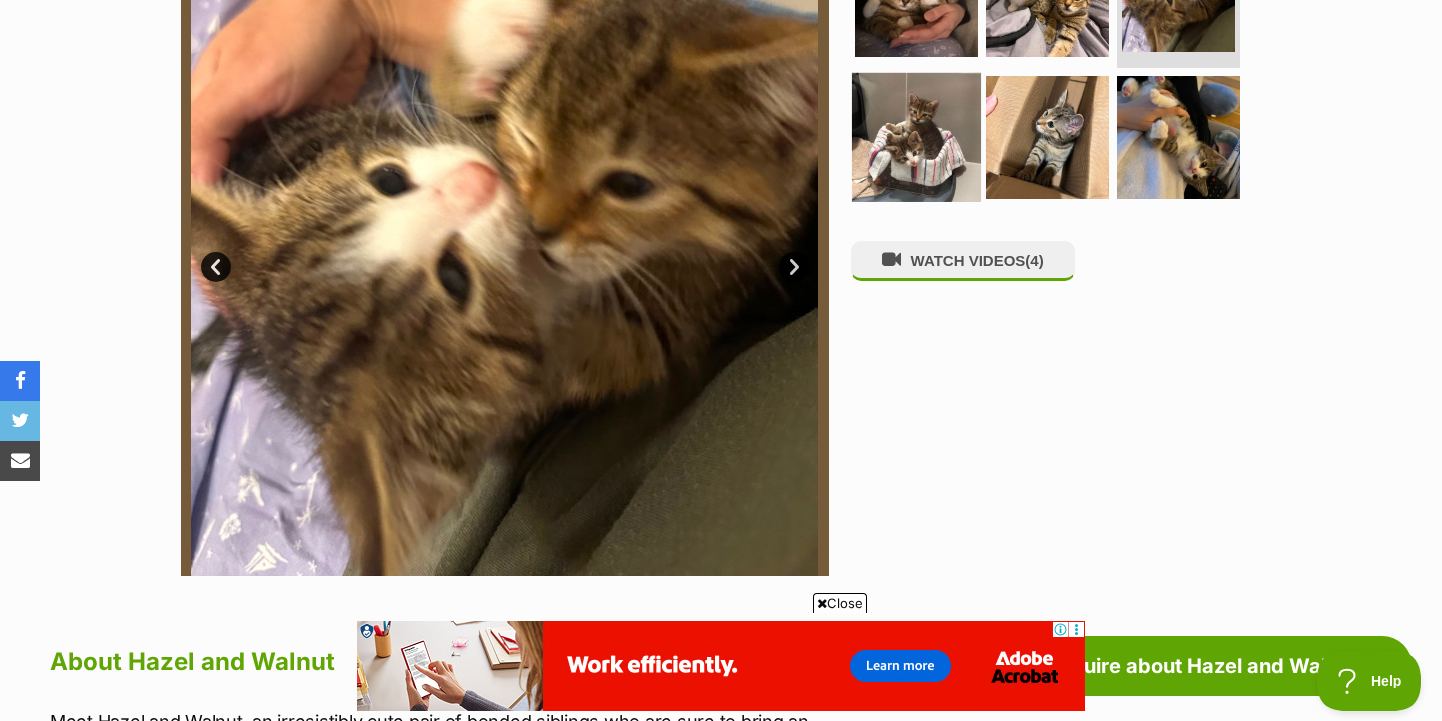 click at bounding box center [916, 136] 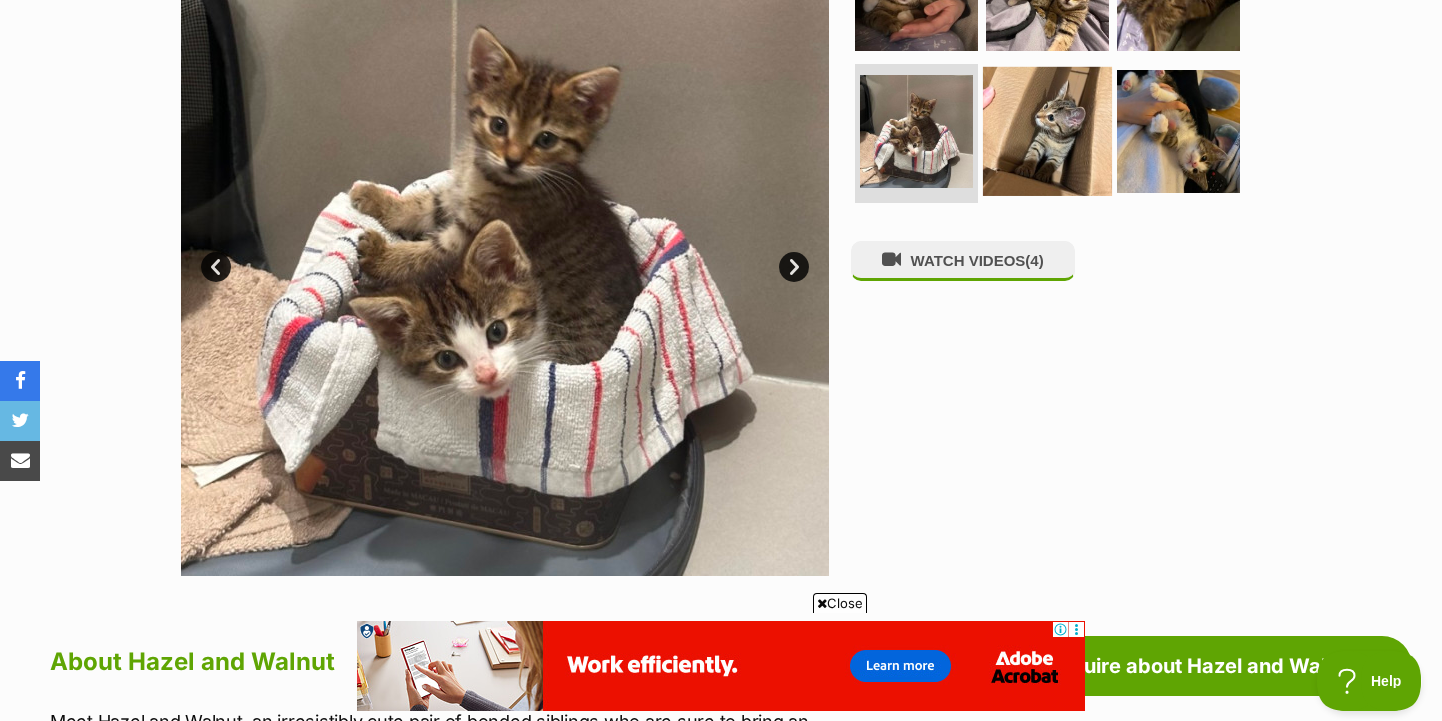 click at bounding box center (1047, 130) 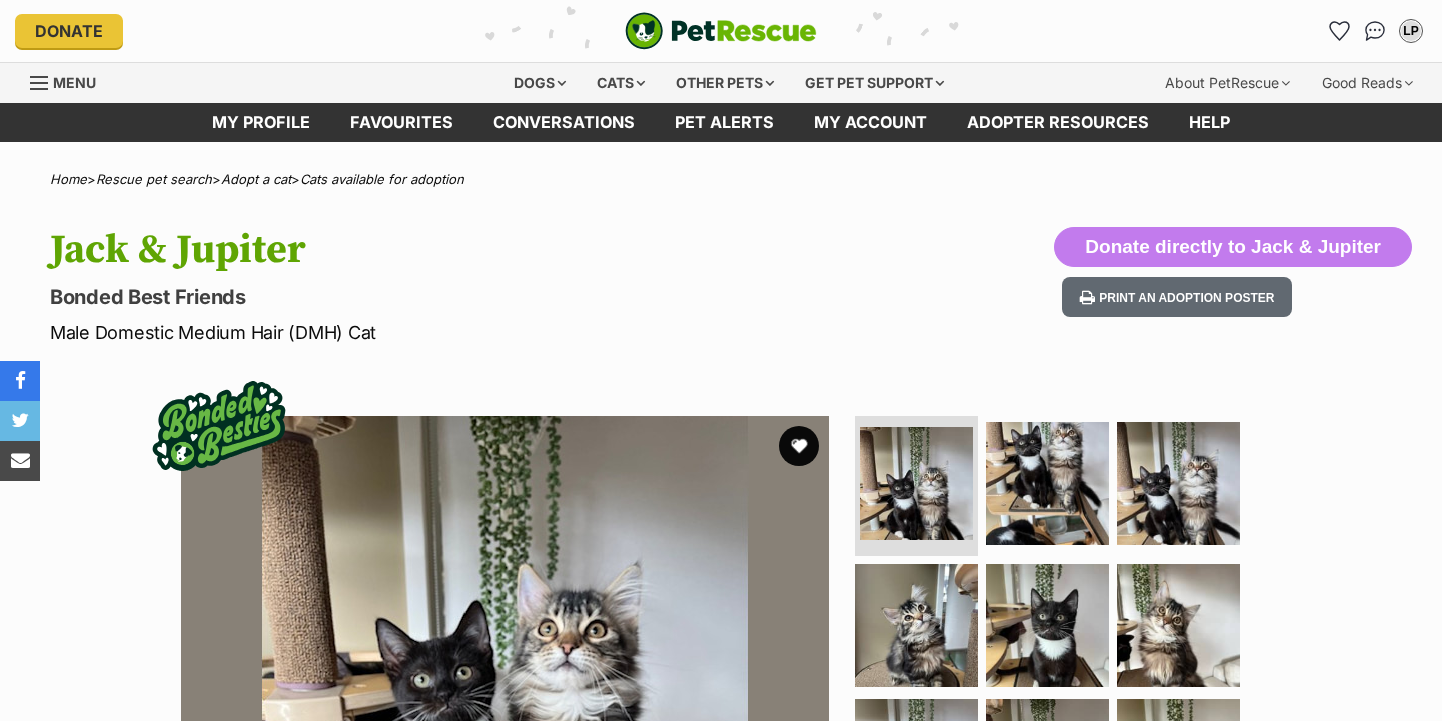 scroll, scrollTop: 0, scrollLeft: 0, axis: both 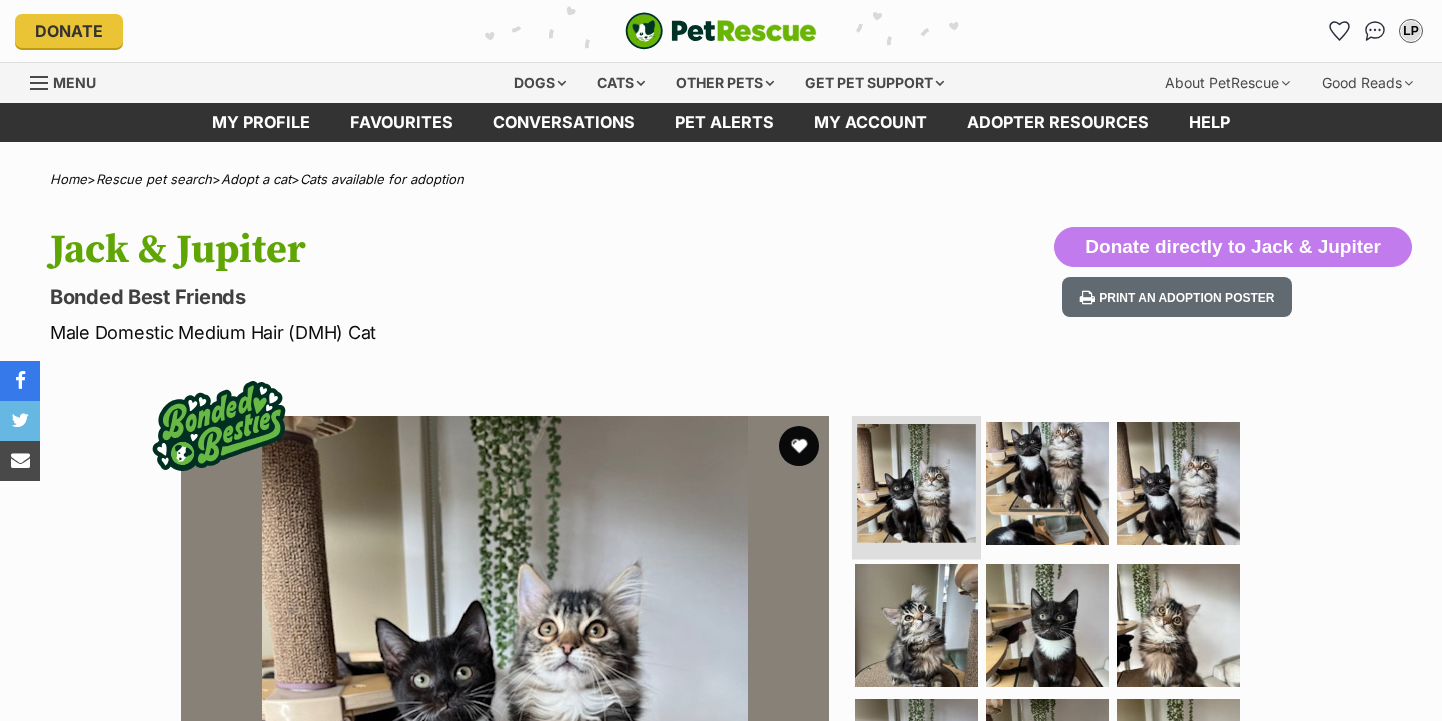 click at bounding box center [916, 483] 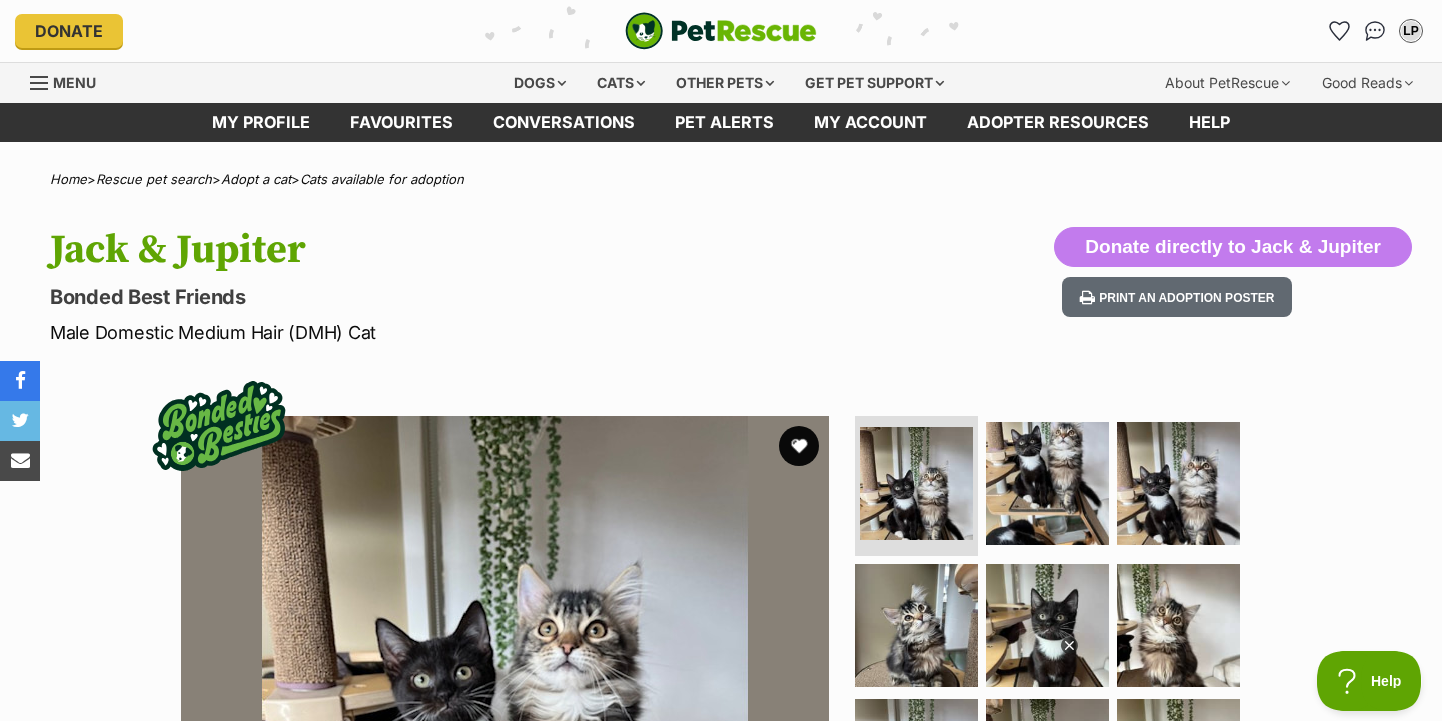 scroll, scrollTop: 90, scrollLeft: 0, axis: vertical 